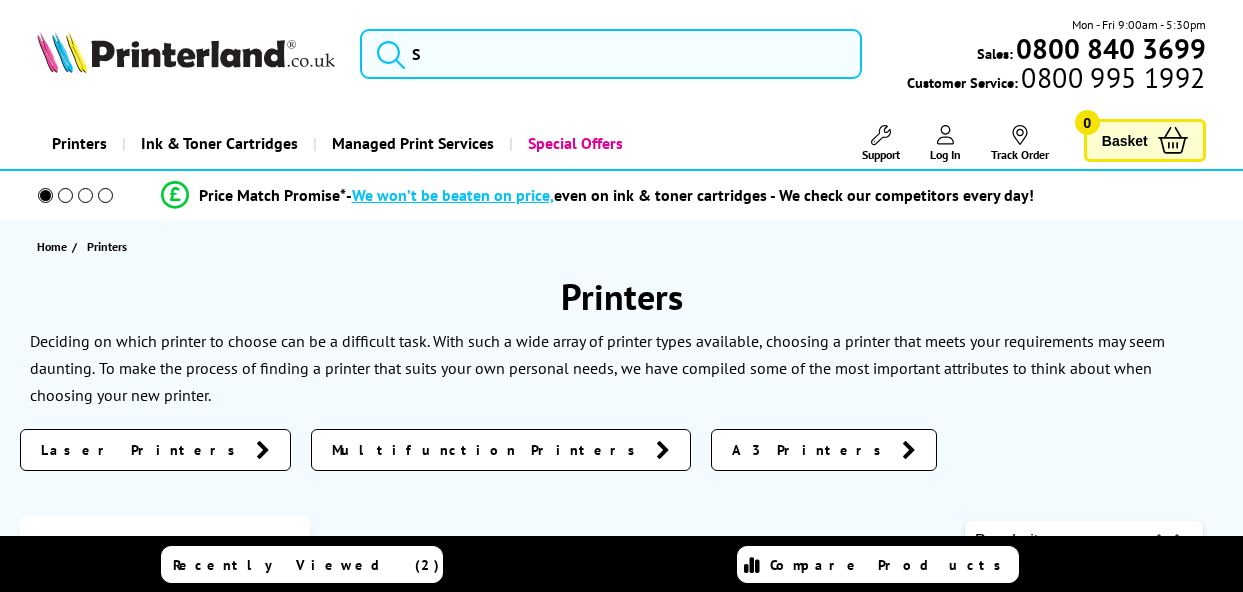 scroll, scrollTop: 0, scrollLeft: 0, axis: both 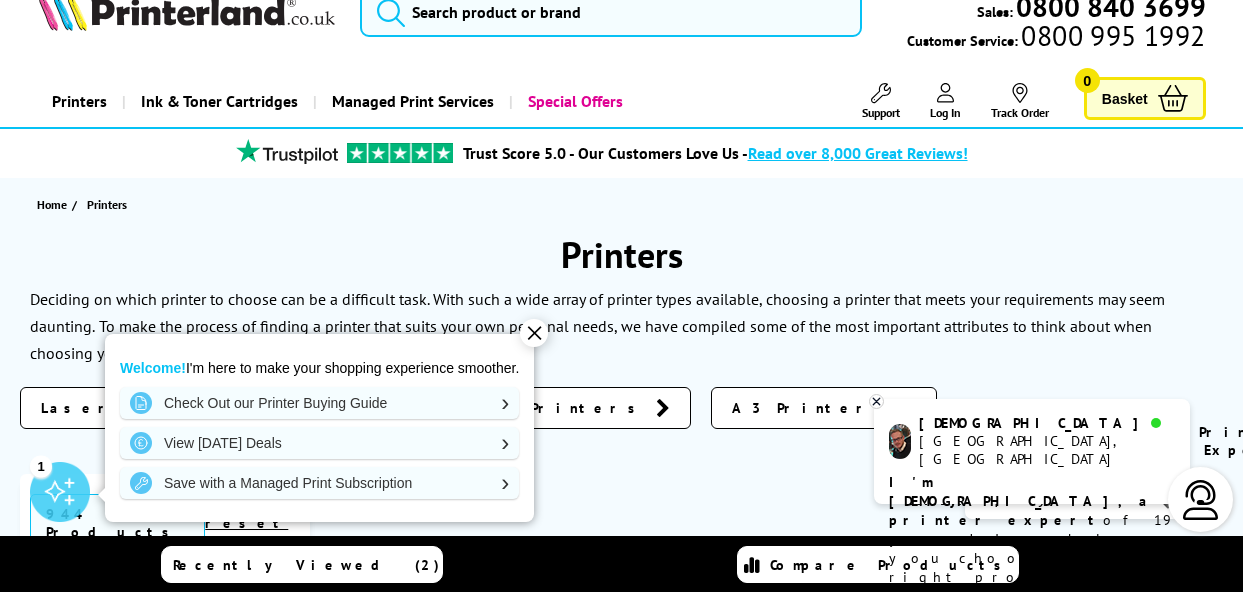 click on "✕" at bounding box center (534, 333) 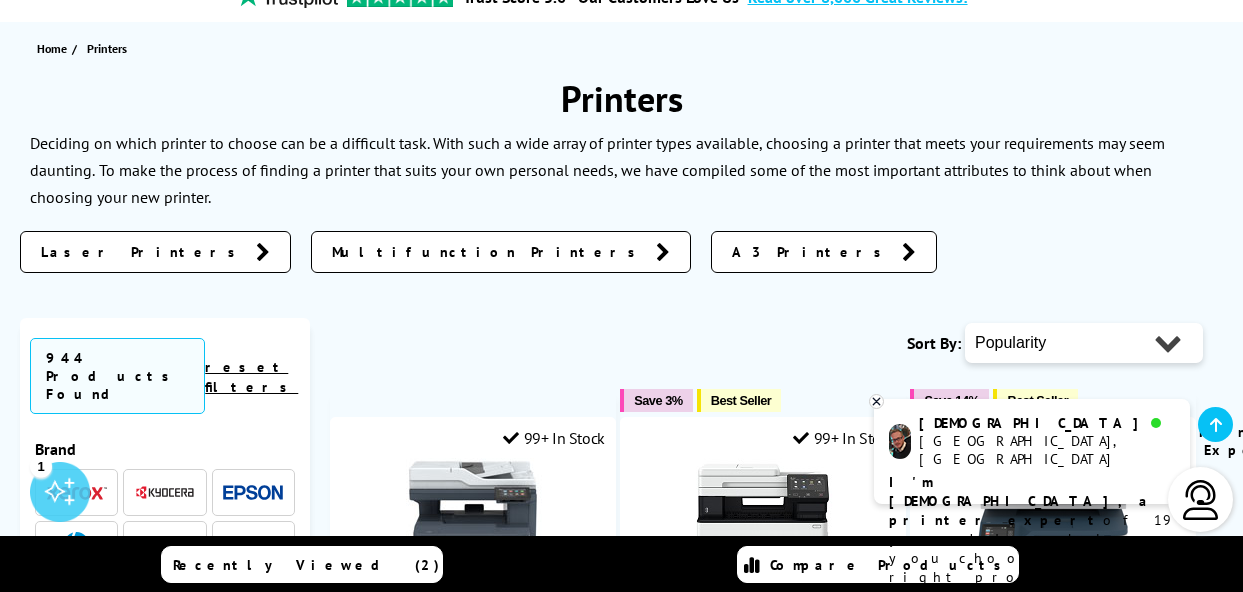 scroll, scrollTop: 199, scrollLeft: 0, axis: vertical 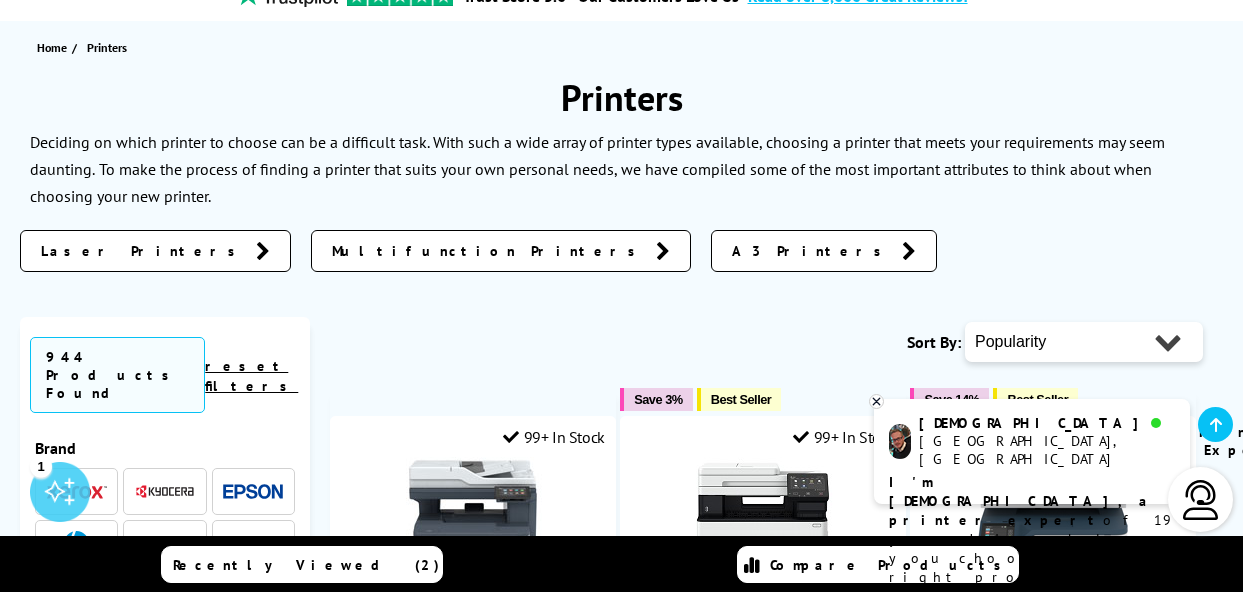 click on "A3 Printers" at bounding box center [824, 251] 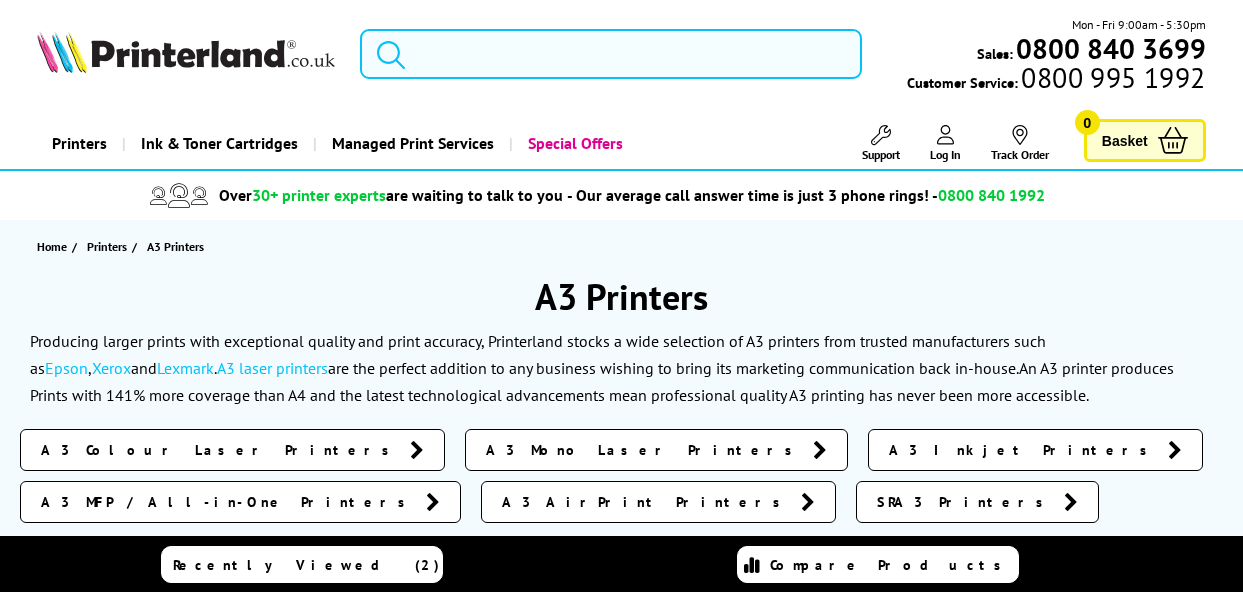 scroll, scrollTop: 0, scrollLeft: 0, axis: both 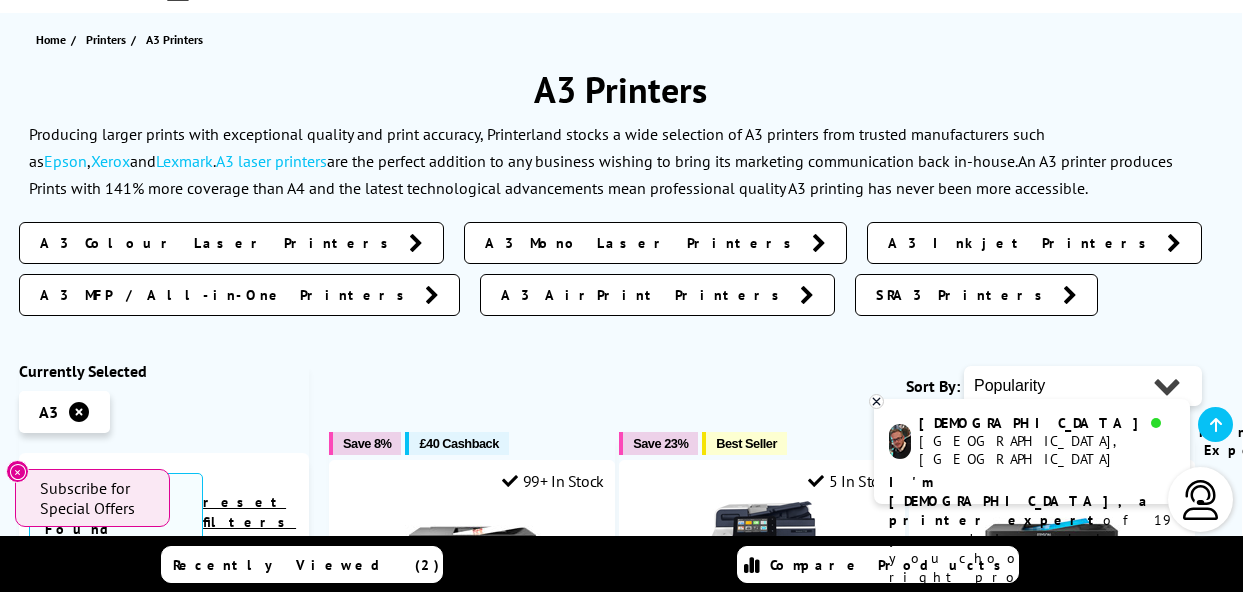 click on "A3 Inkjet Printers" at bounding box center (1022, 243) 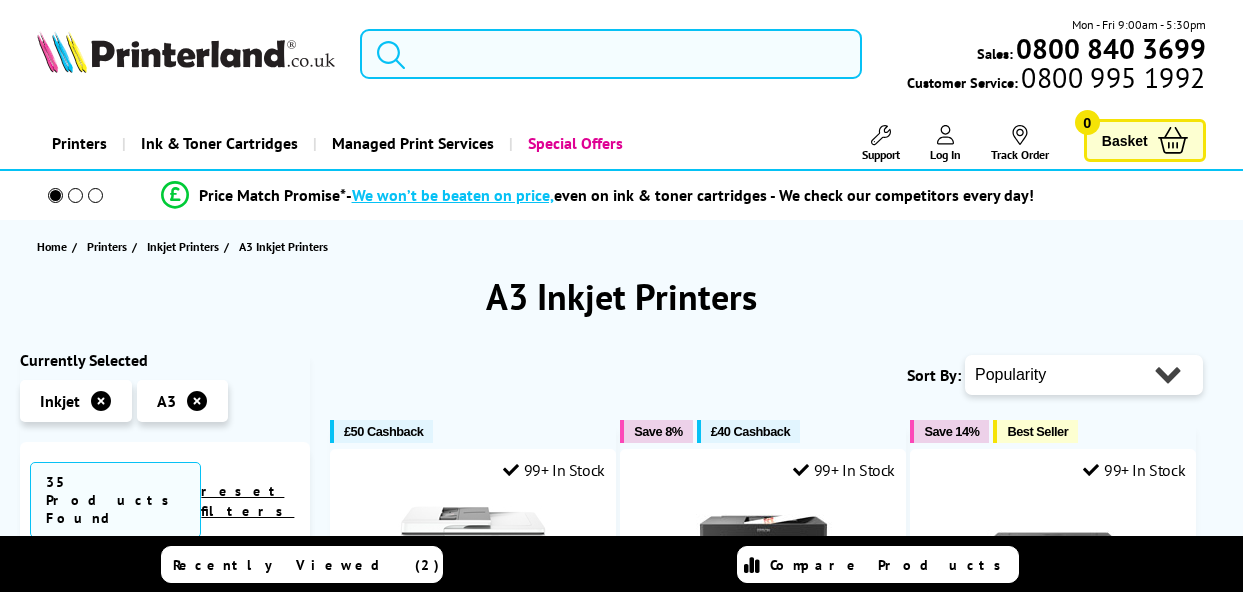 scroll, scrollTop: 0, scrollLeft: 0, axis: both 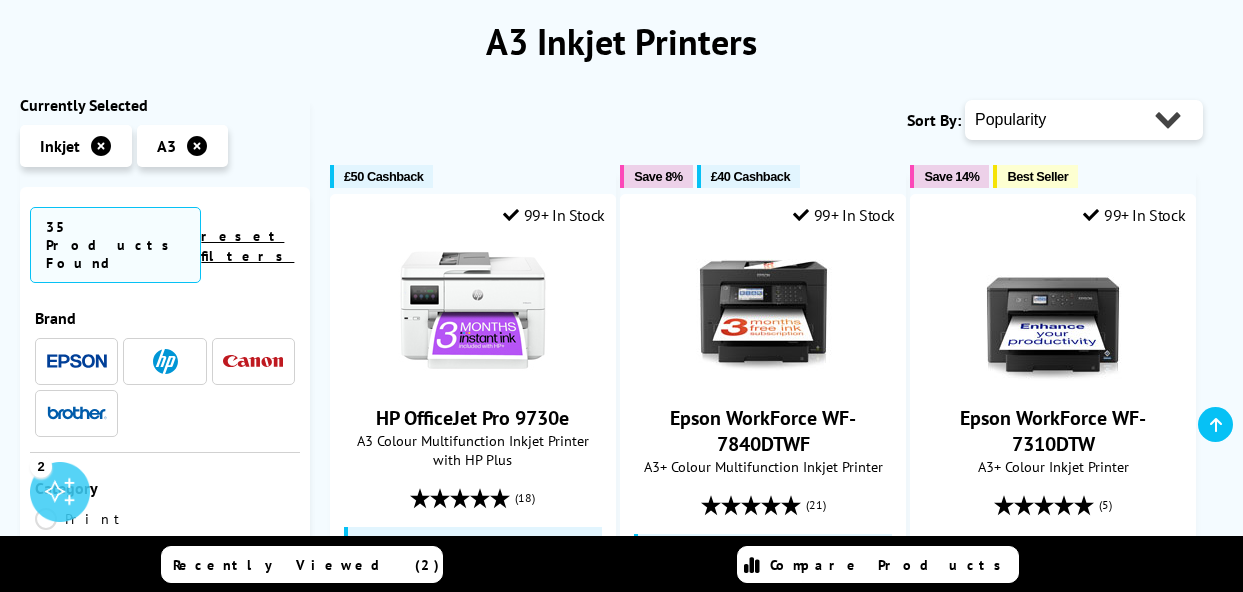 click at bounding box center (253, 361) 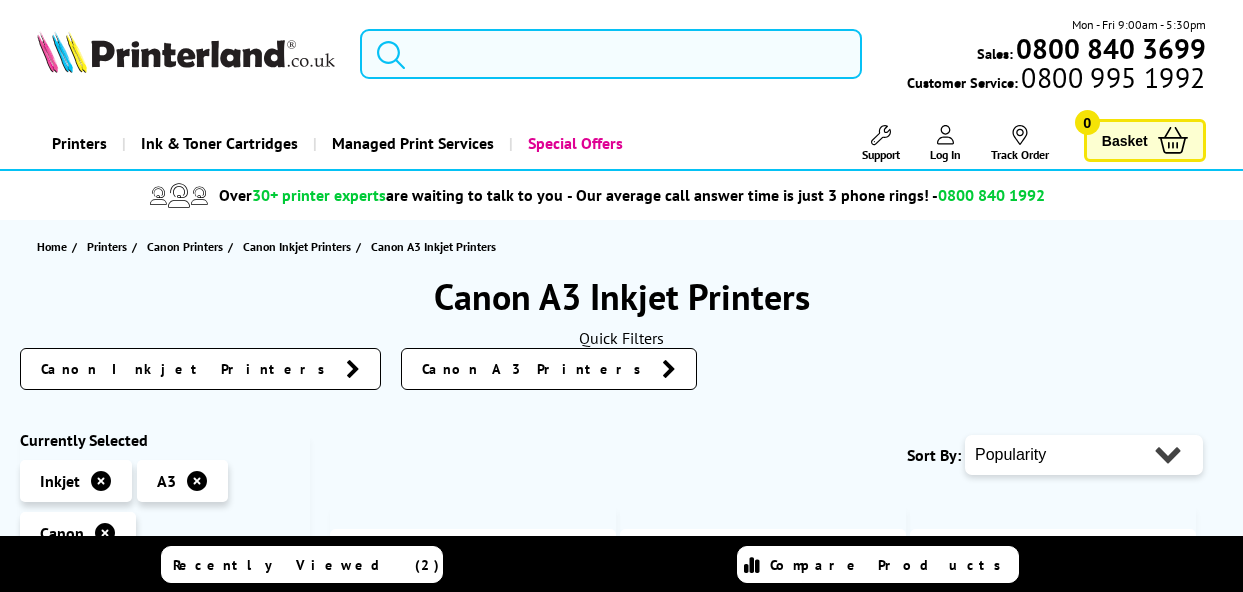 scroll, scrollTop: 0, scrollLeft: 0, axis: both 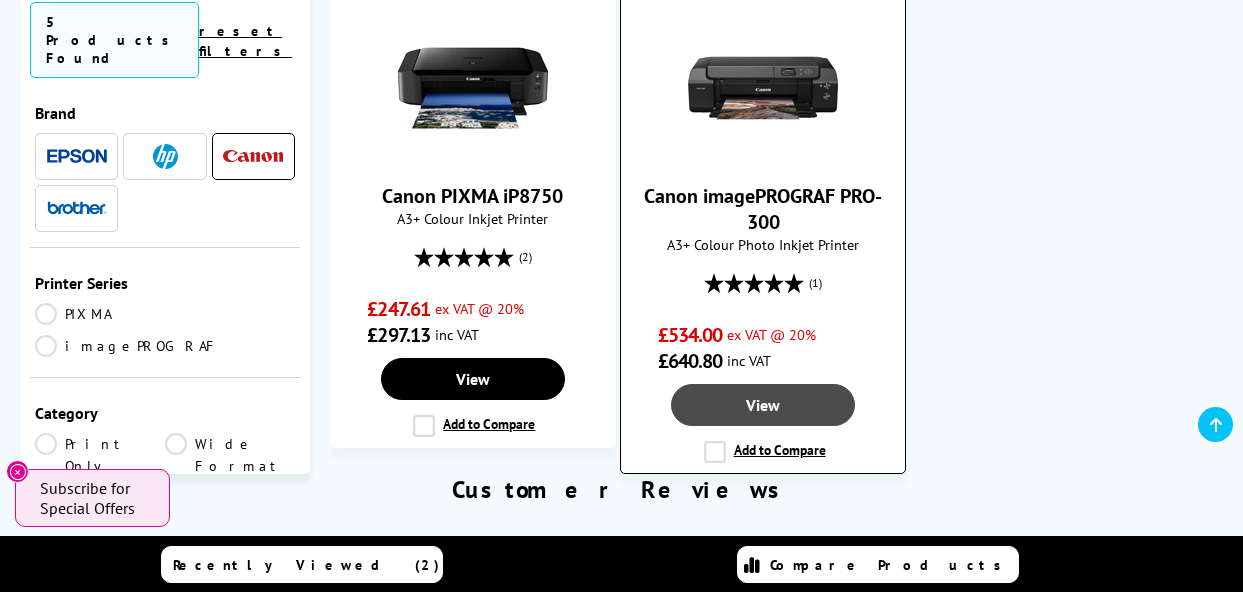 click on "View" at bounding box center (763, 405) 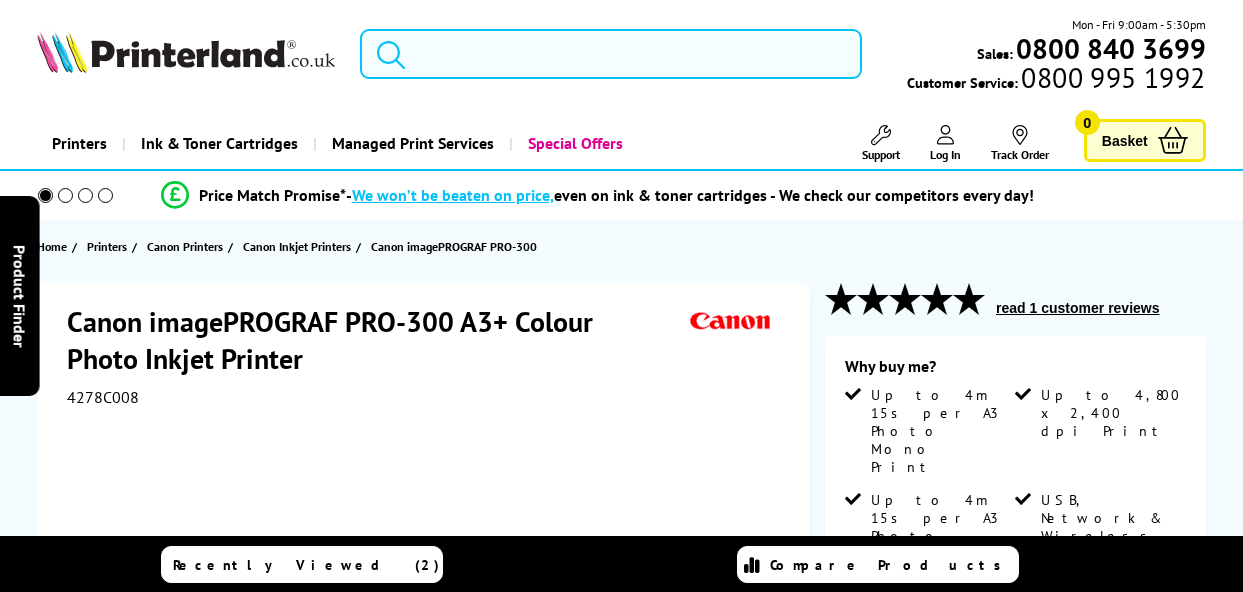 scroll, scrollTop: 0, scrollLeft: 0, axis: both 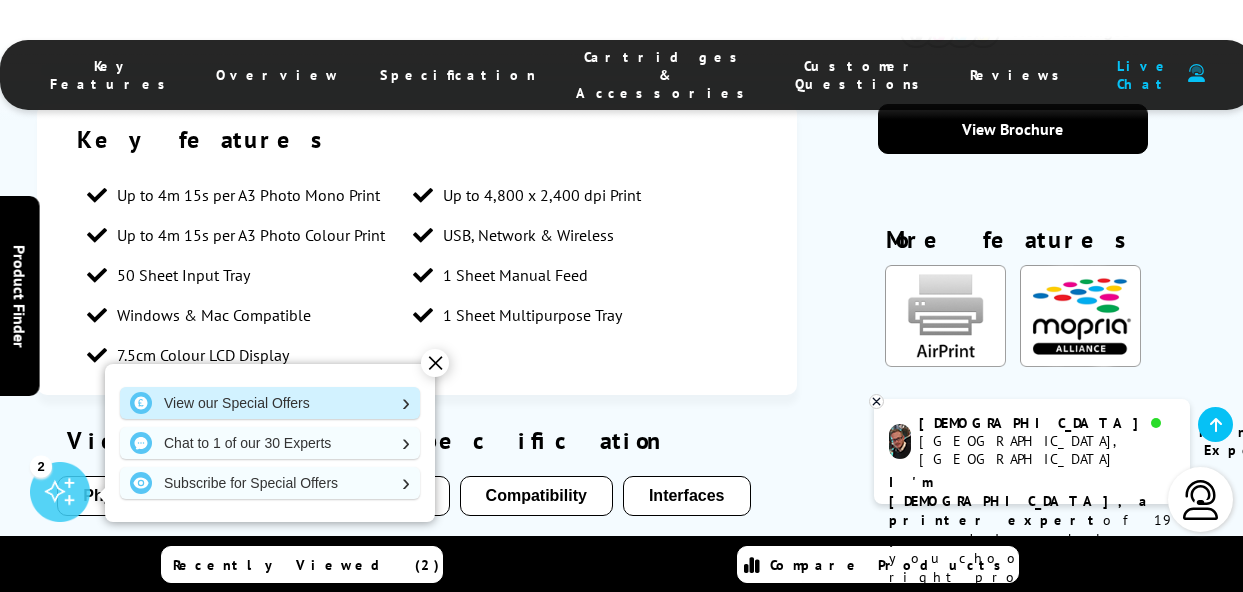 click on "View our Special Offers" at bounding box center [270, 403] 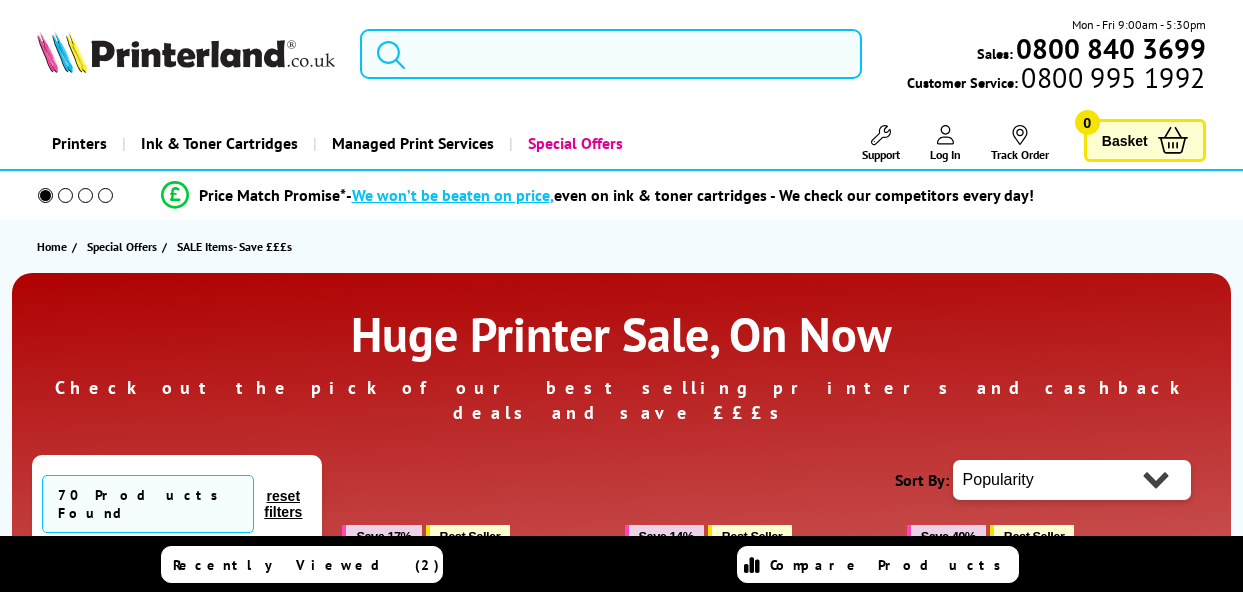 scroll, scrollTop: 0, scrollLeft: 0, axis: both 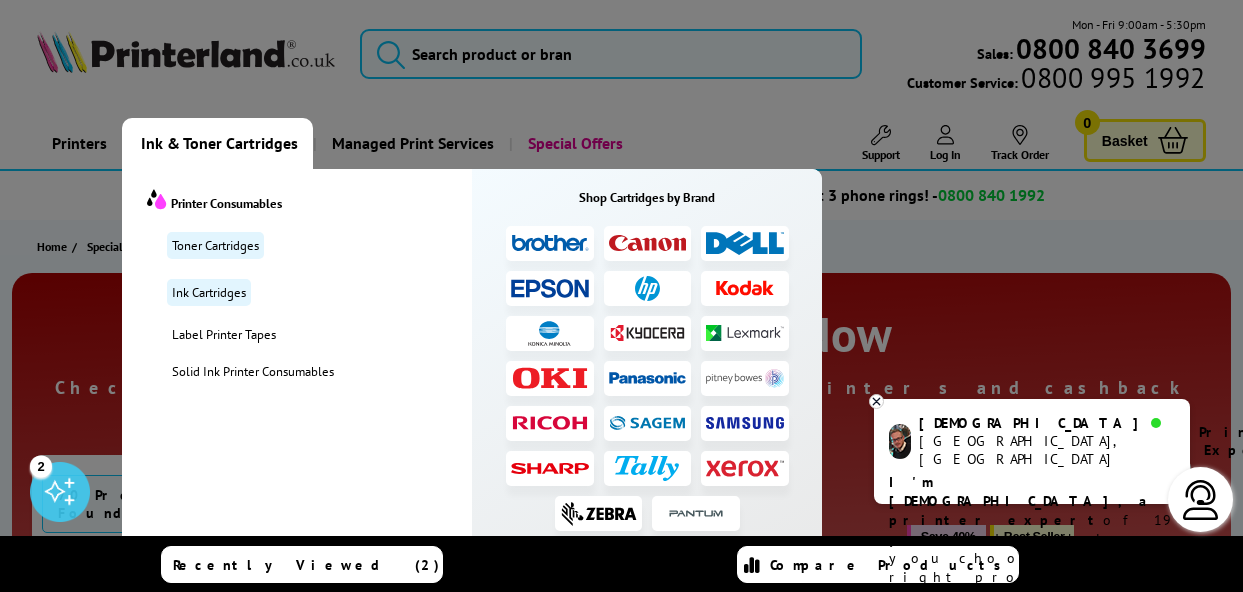click on "Ink & Toner Cartridges" at bounding box center (219, 143) 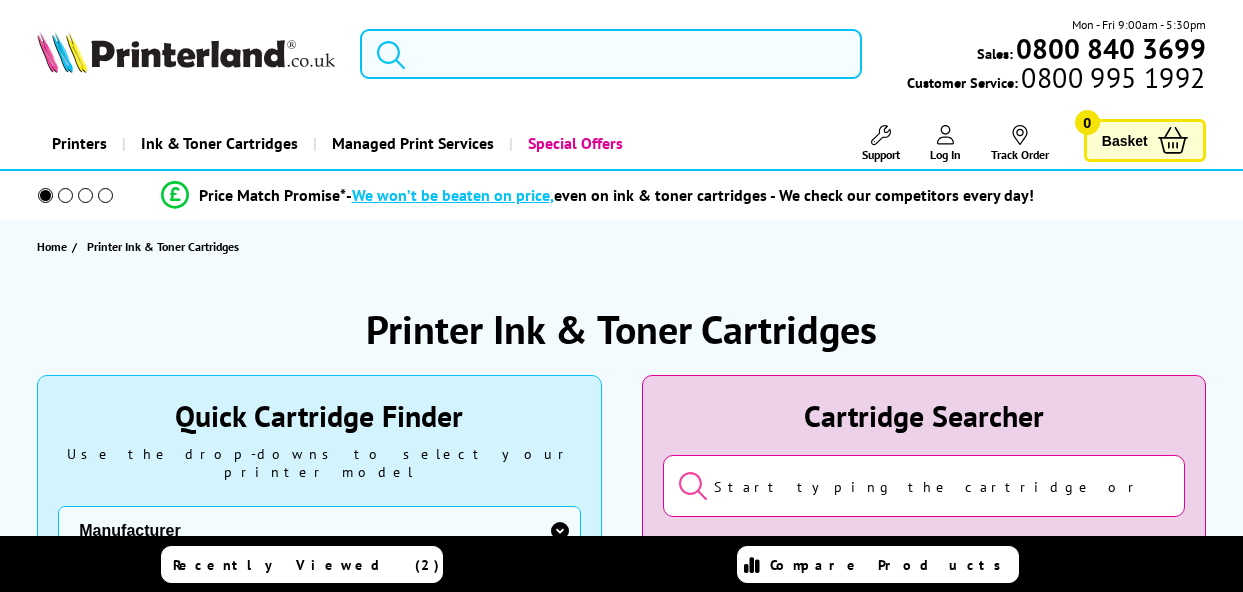 scroll, scrollTop: 0, scrollLeft: 0, axis: both 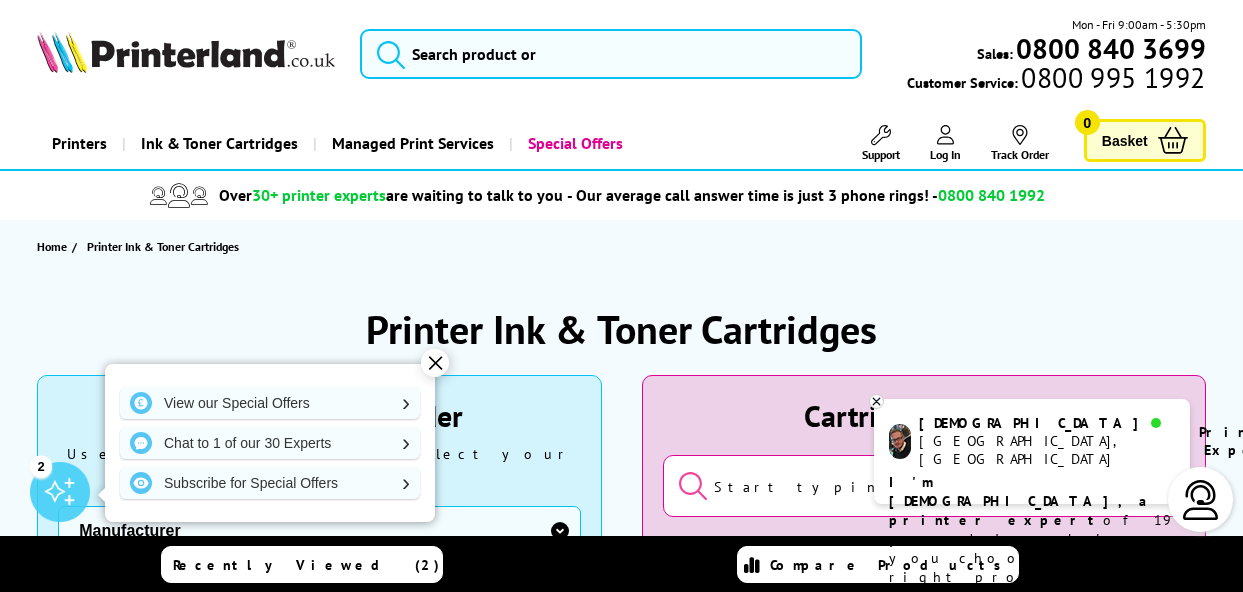 click on "✕" at bounding box center [435, 363] 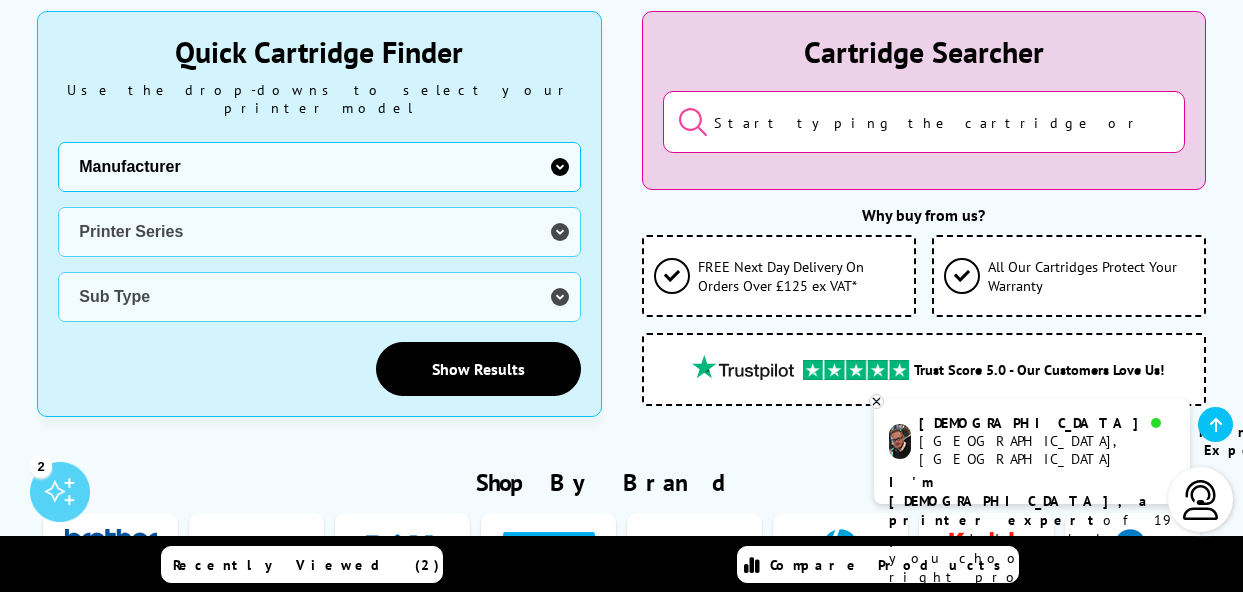 scroll, scrollTop: 361, scrollLeft: 0, axis: vertical 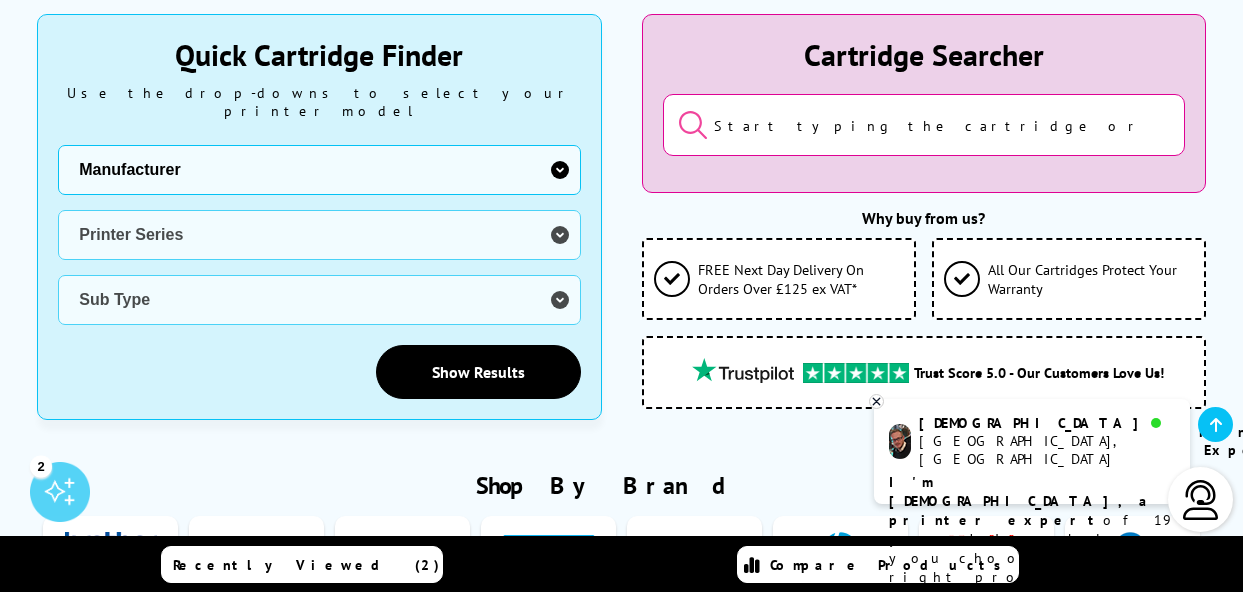 select on "12242" 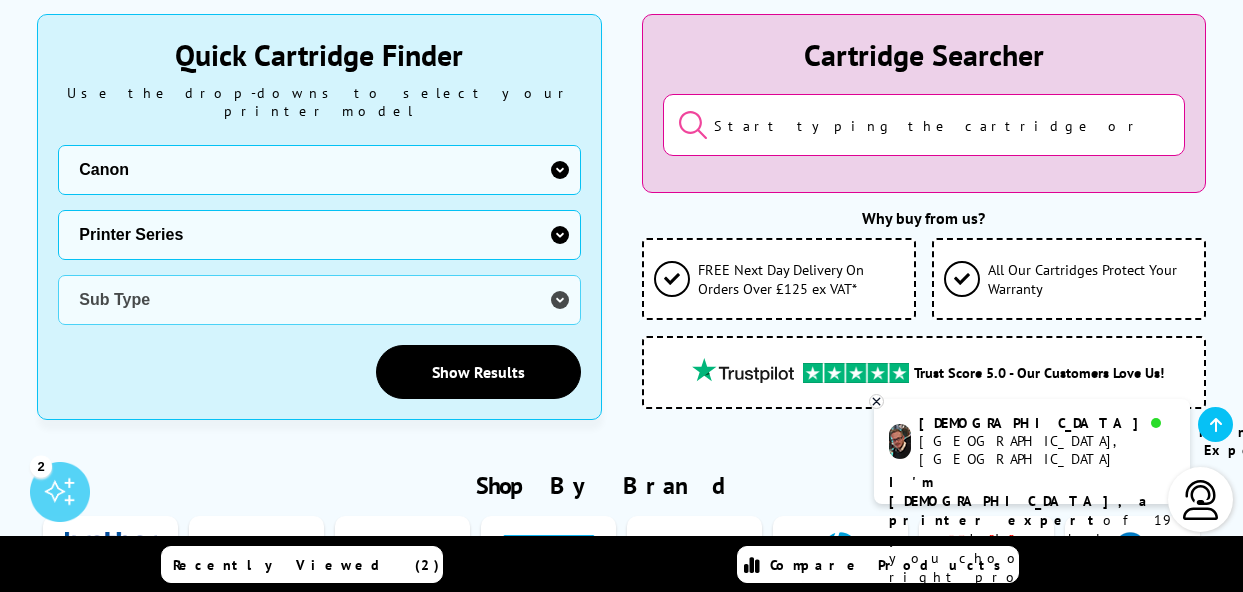 select on "32923" 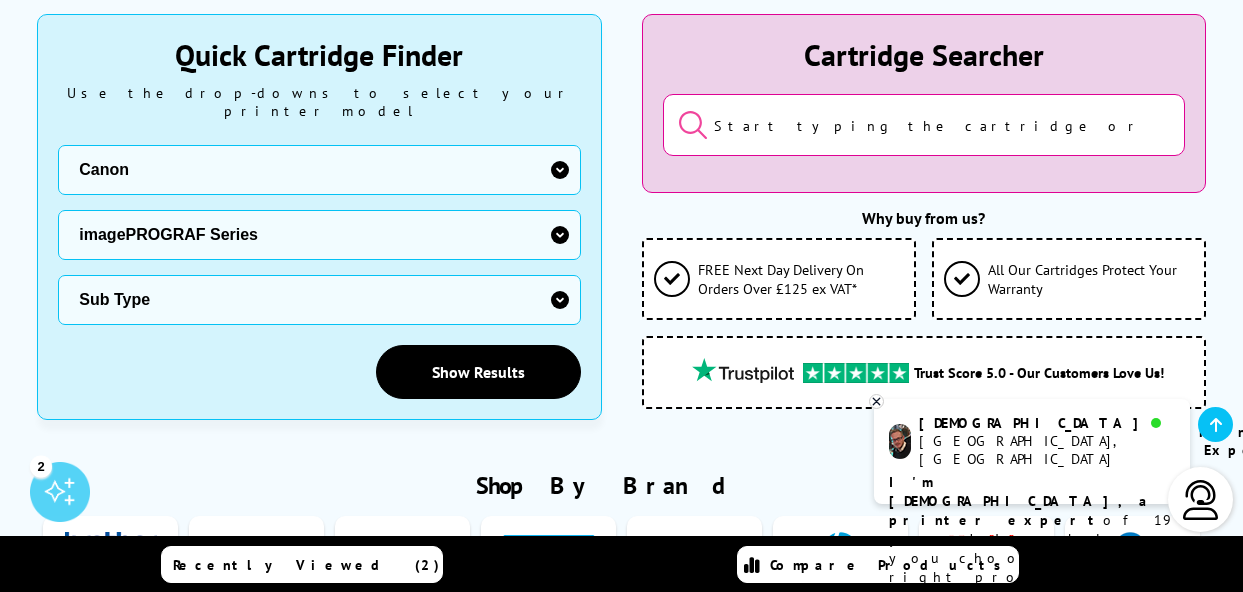 select on "37848" 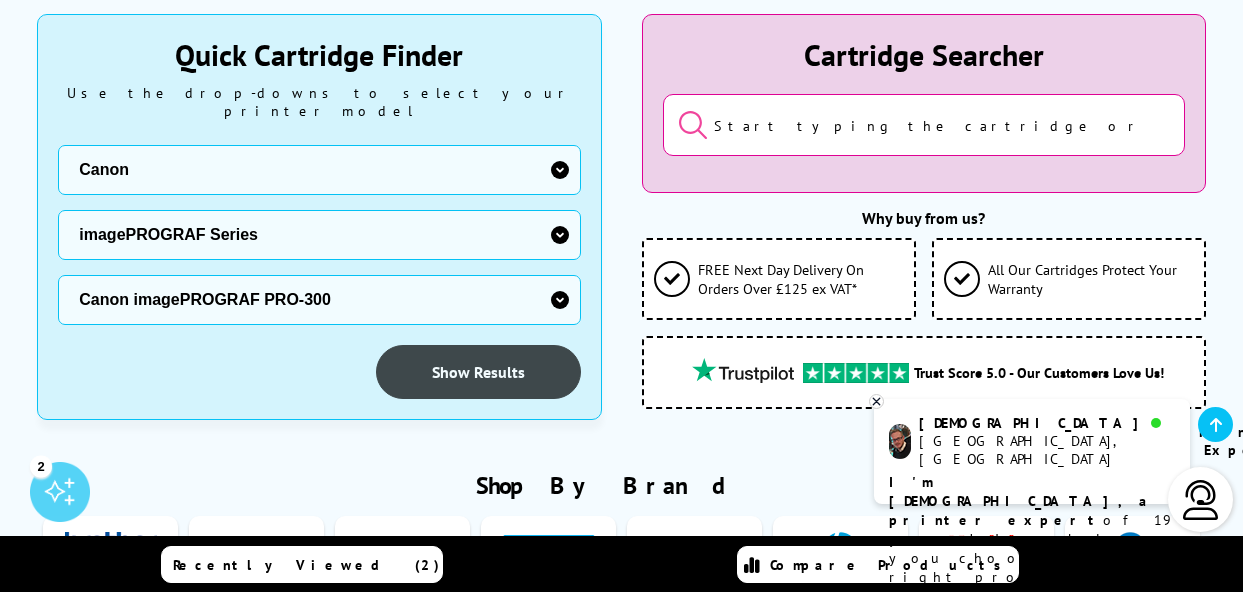 click on "Show Results" at bounding box center [478, 372] 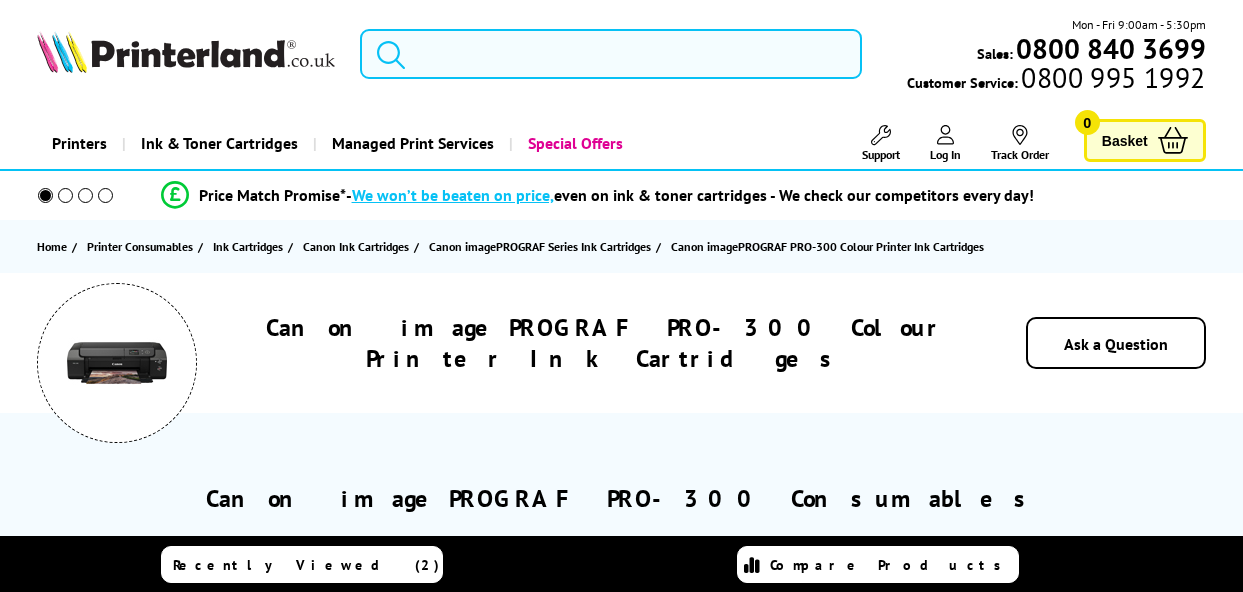 scroll, scrollTop: 0, scrollLeft: 0, axis: both 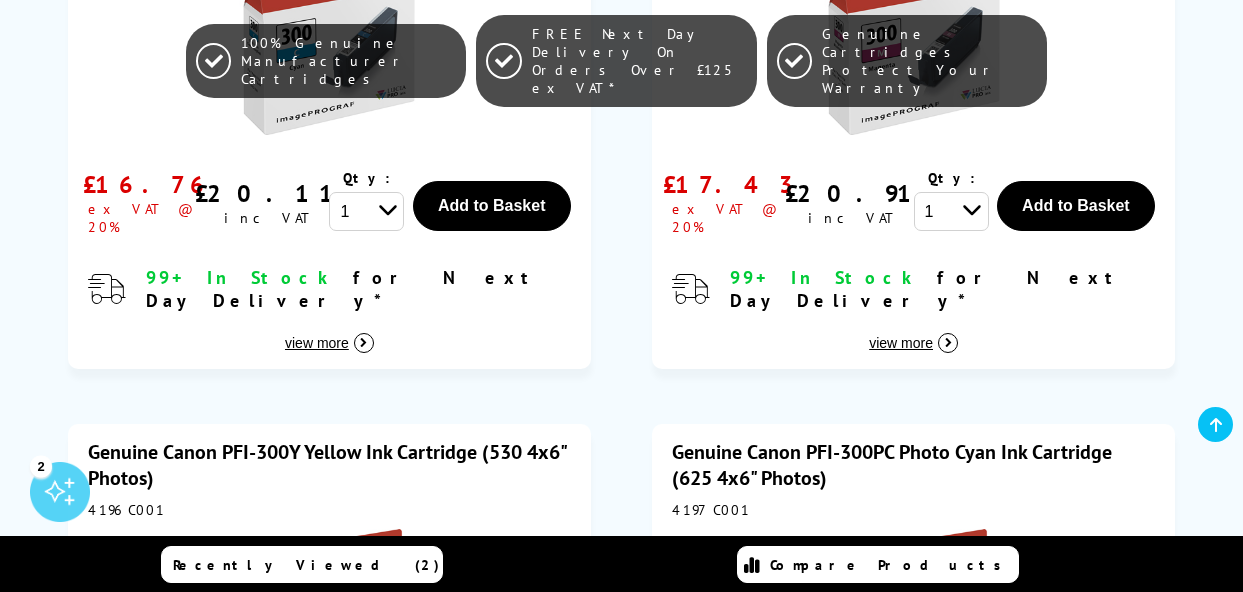 click at bounding box center [364, 343] 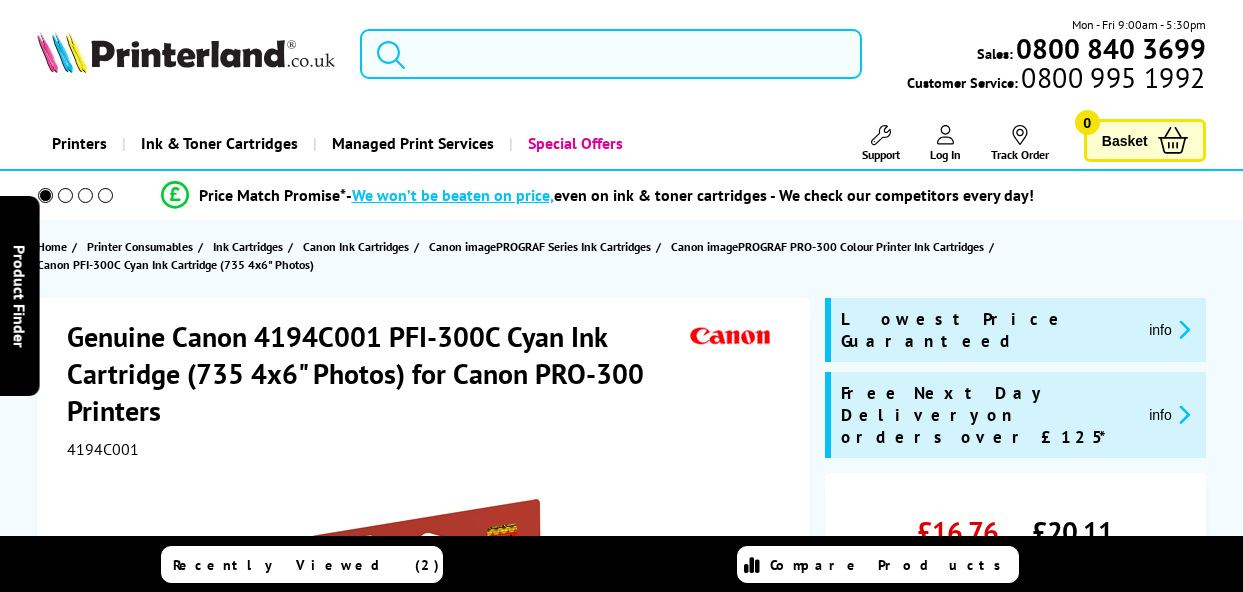 scroll, scrollTop: 0, scrollLeft: 0, axis: both 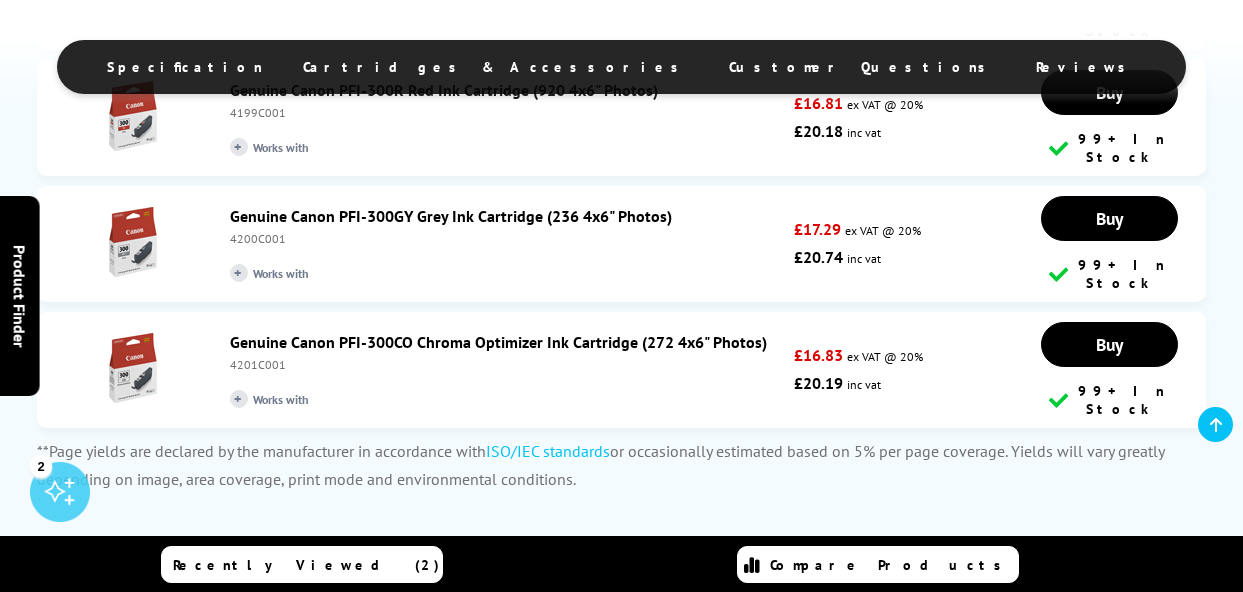 click on "Ask a Question" at bounding box center (1122, 566) 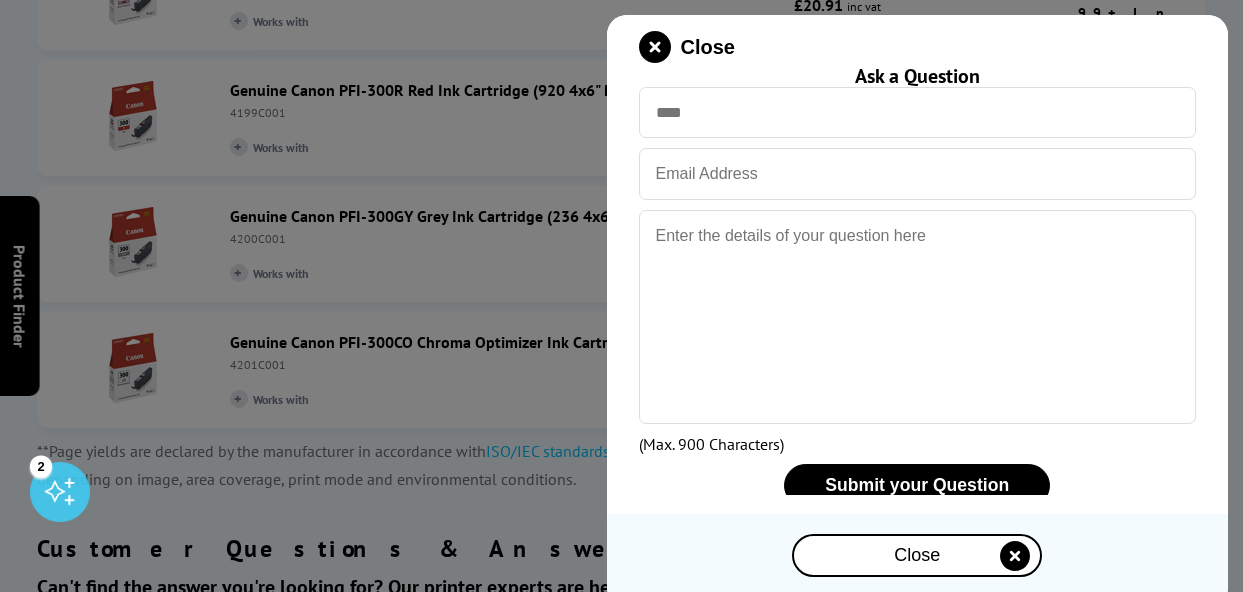 scroll, scrollTop: 0, scrollLeft: 0, axis: both 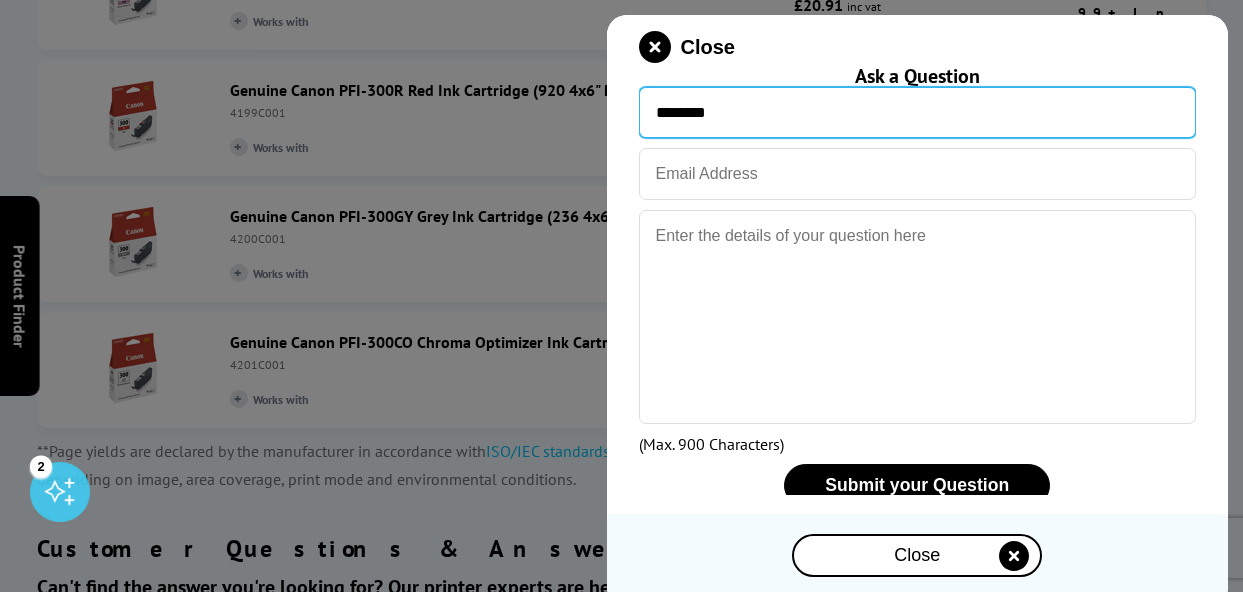type on "*******" 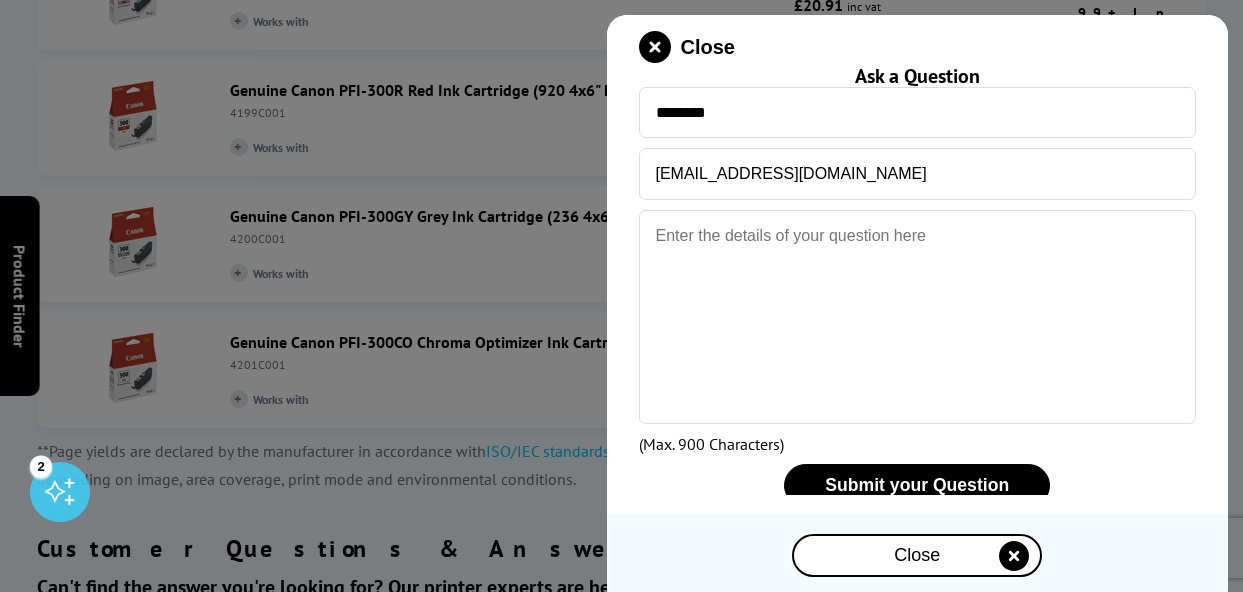 type on "[EMAIL_ADDRESS][DOMAIN_NAME]" 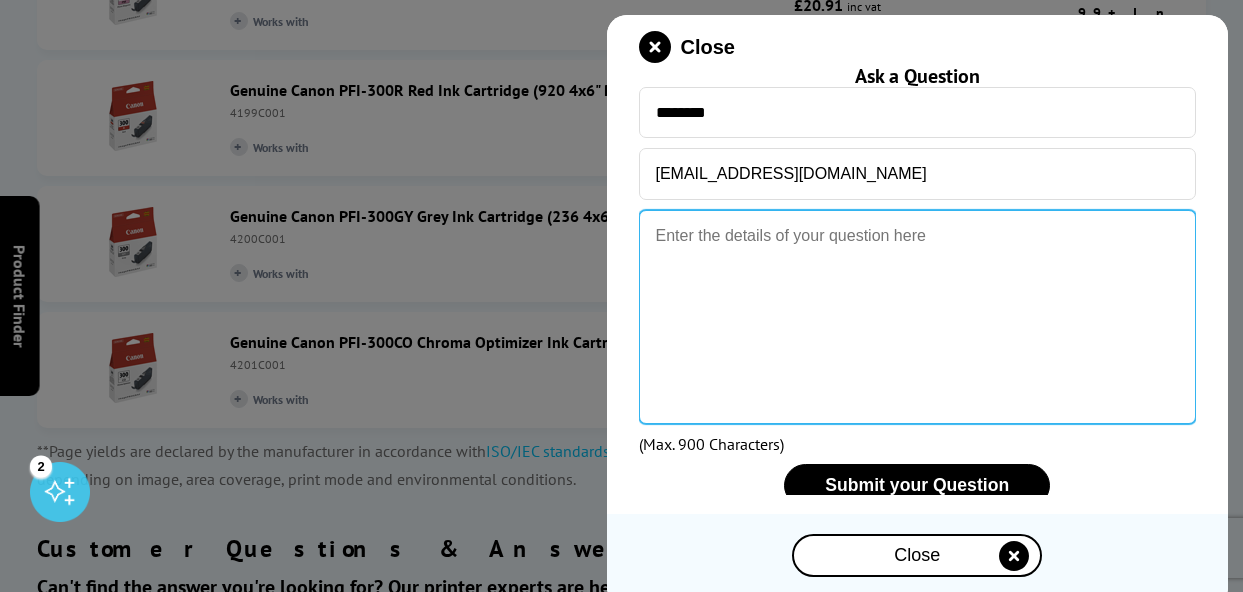 click at bounding box center [918, 317] 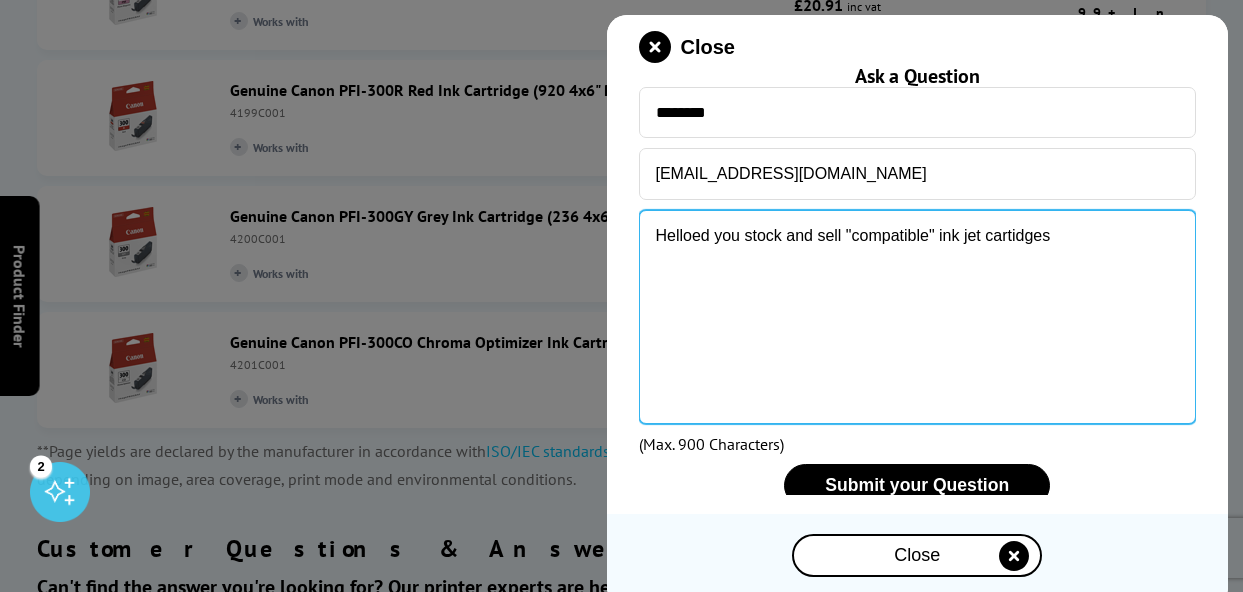 drag, startPoint x: 1051, startPoint y: 239, endPoint x: 987, endPoint y: 239, distance: 64 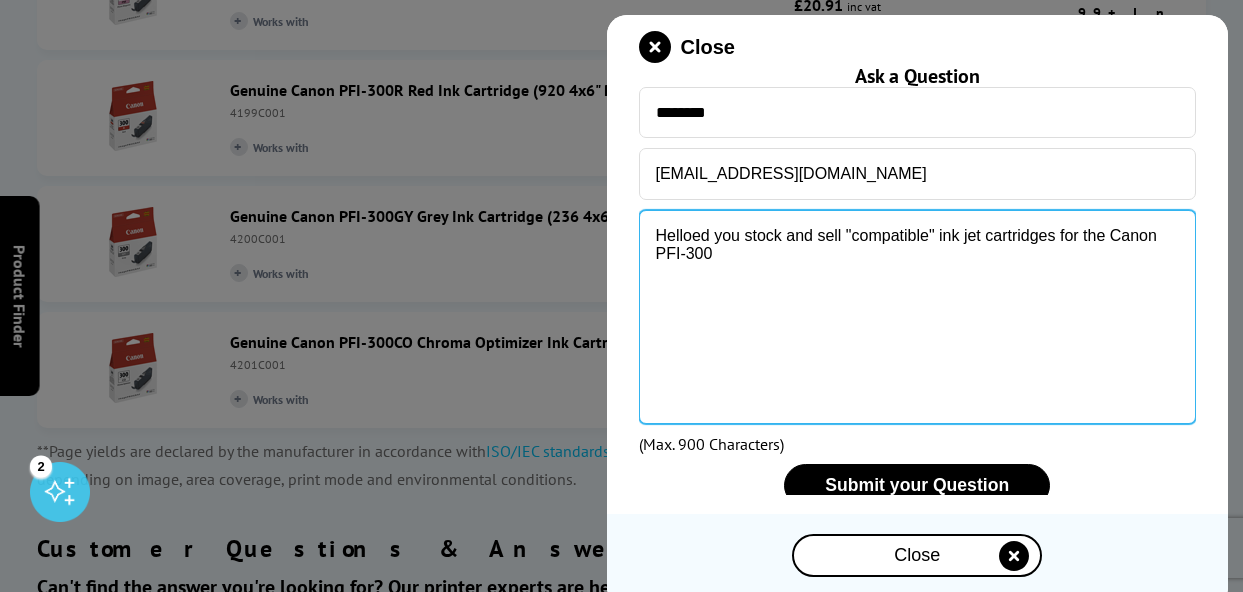 drag, startPoint x: 693, startPoint y: 235, endPoint x: 708, endPoint y: 234, distance: 15.033297 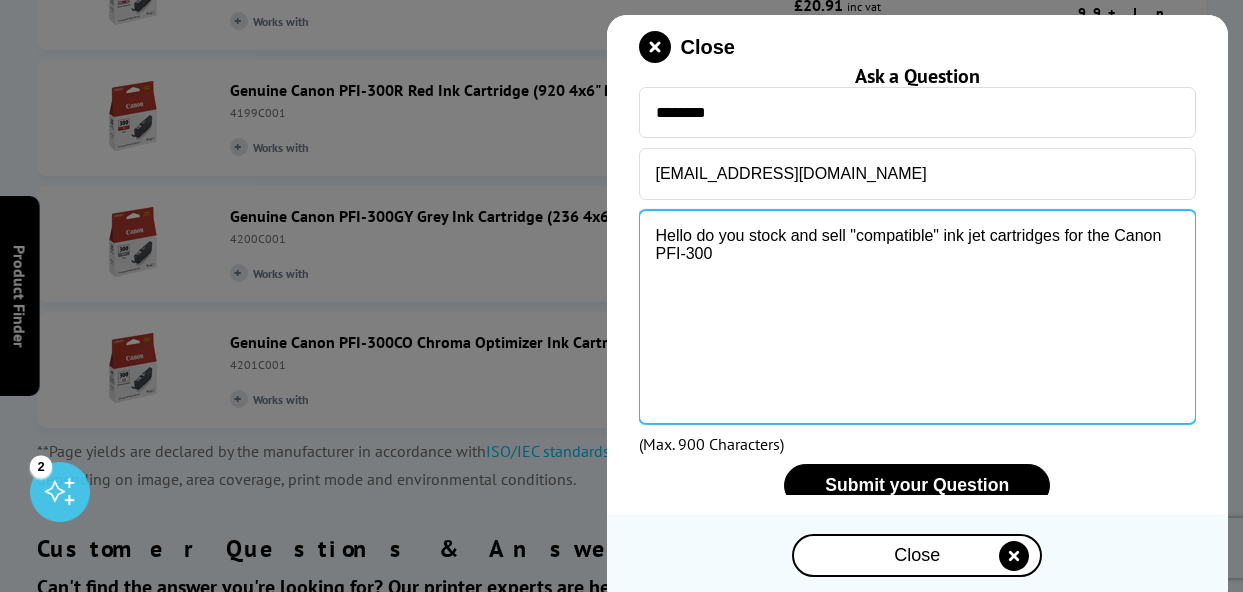 click on "Hello do you stock and sell "compatible" ink jet cartridges for the Canon PFI-300" at bounding box center (918, 317) 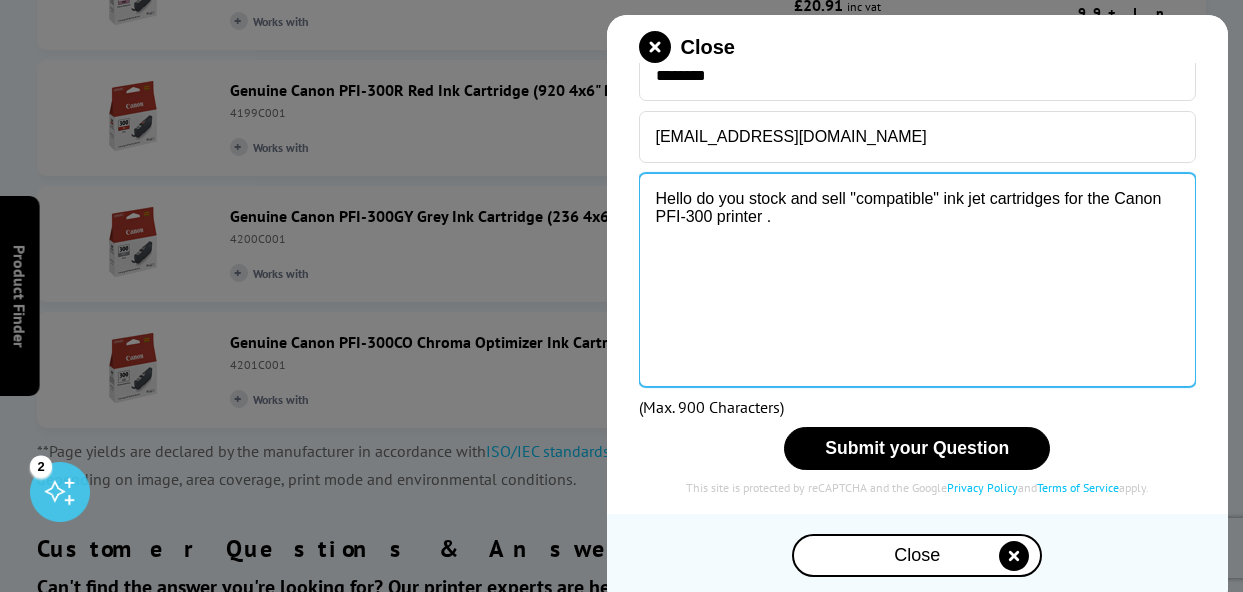 scroll, scrollTop: 38, scrollLeft: 0, axis: vertical 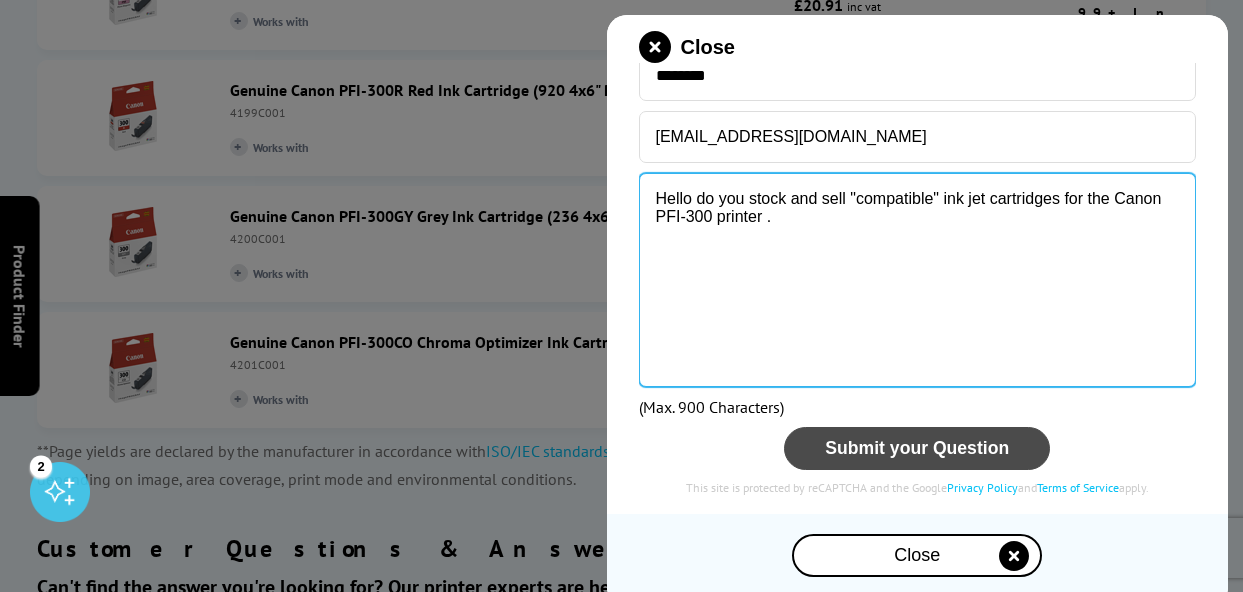 type on "Hello do you stock and sell "compatible" ink jet cartridges for the Canon PFI-300 printer ." 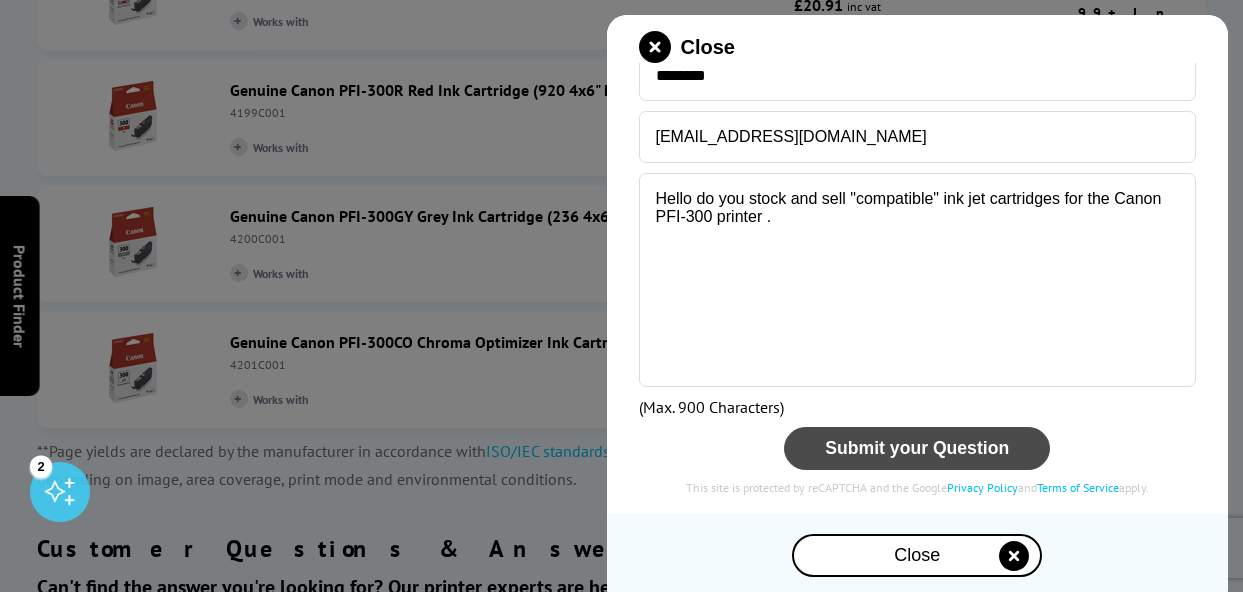 click on "Submit your Question" at bounding box center [917, 448] 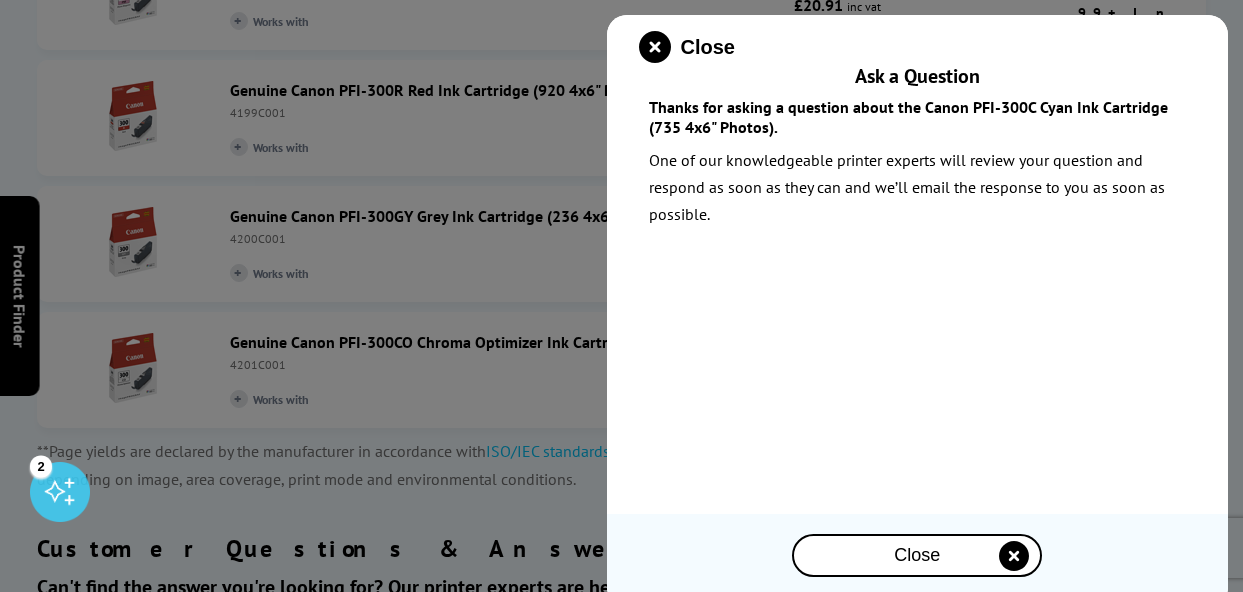 scroll, scrollTop: 0, scrollLeft: 0, axis: both 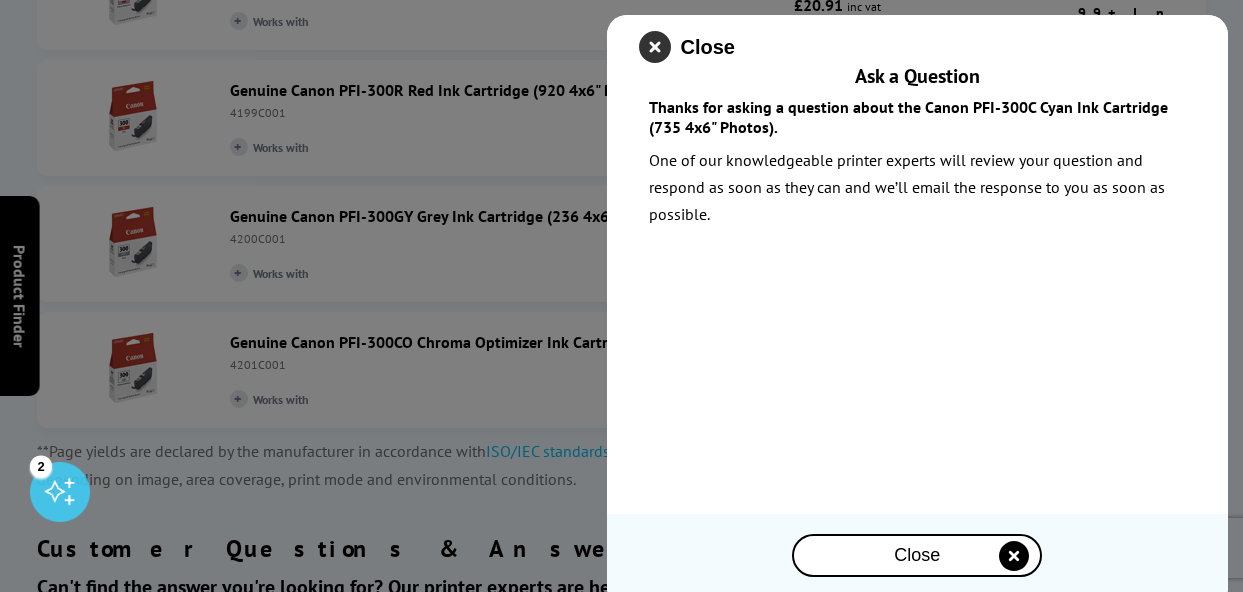 click at bounding box center (655, 47) 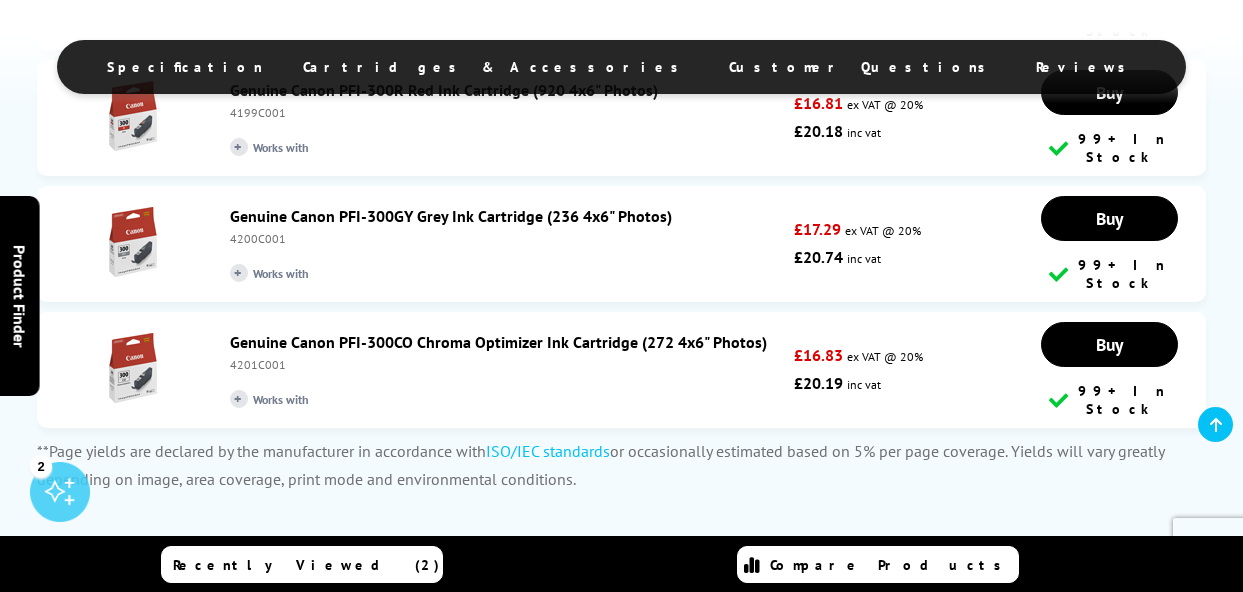 click on "Customer Questions" at bounding box center (862, 67) 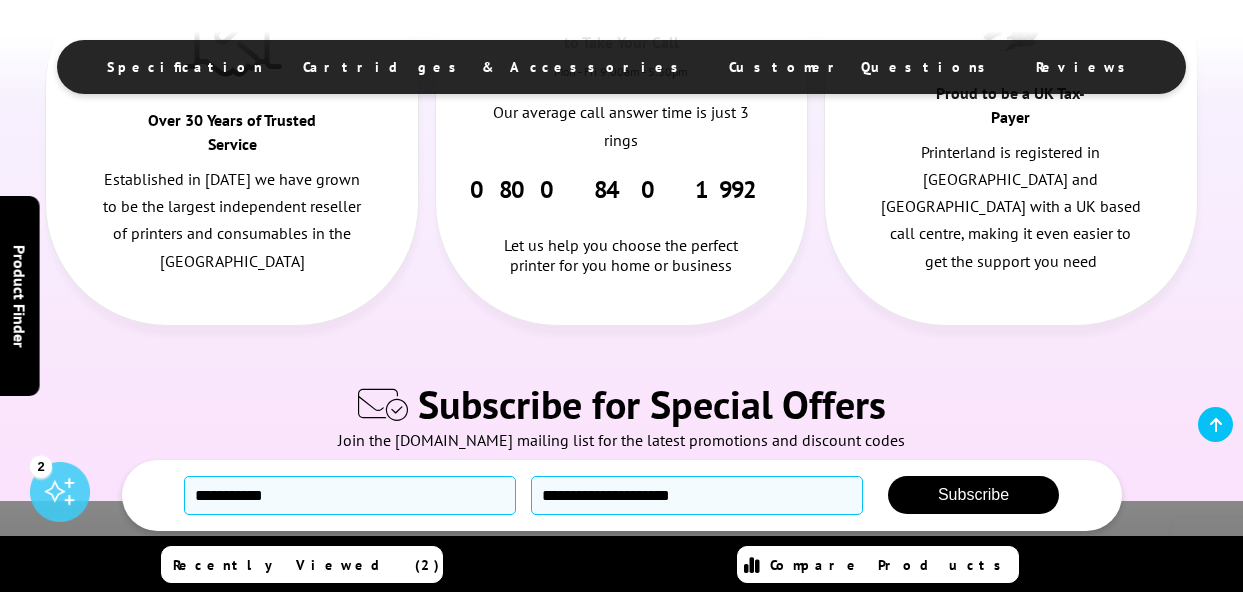 scroll, scrollTop: 4852, scrollLeft: 0, axis: vertical 